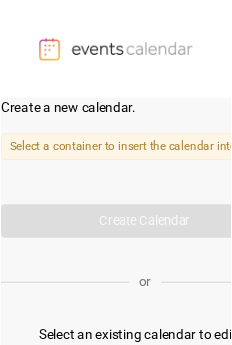 scroll, scrollTop: 0, scrollLeft: 0, axis: both 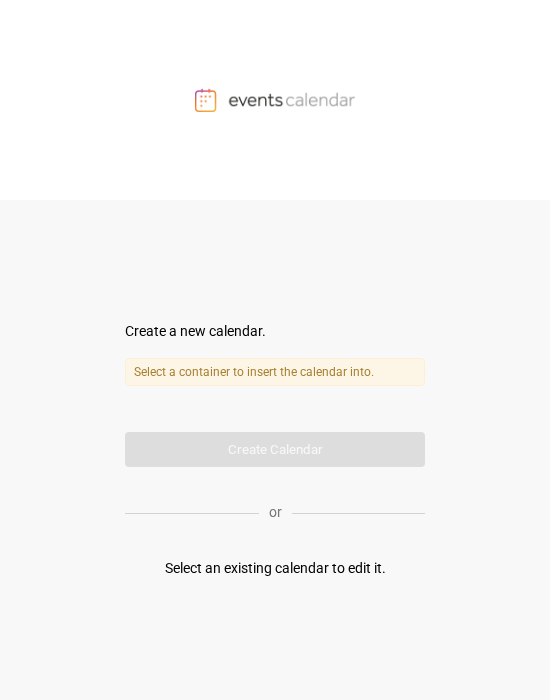 click at bounding box center (275, 100) 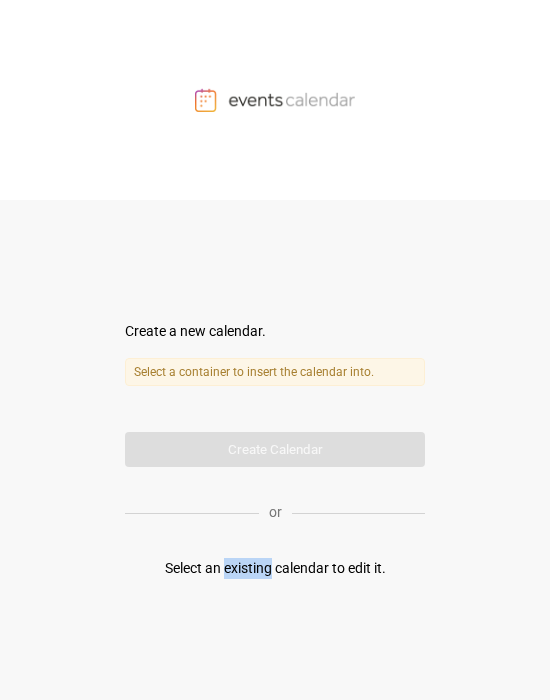 drag, startPoint x: 261, startPoint y: 574, endPoint x: 261, endPoint y: 547, distance: 27 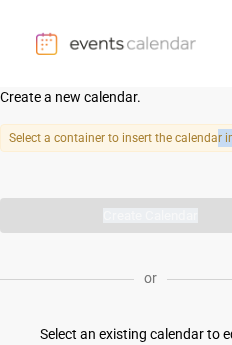 scroll, scrollTop: 0, scrollLeft: 68, axis: horizontal 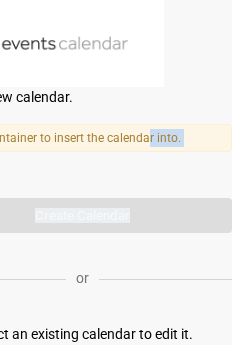 drag, startPoint x: 215, startPoint y: 190, endPoint x: 57, endPoint y: 276, distance: 179.88885 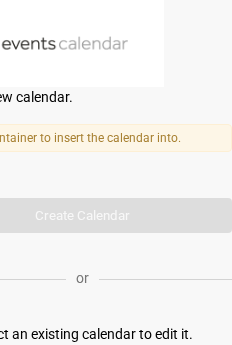 click on "Create a new calendar.
Select a container to insert the calendar into.
Calendar name
Create Calendar" at bounding box center [82, 160] 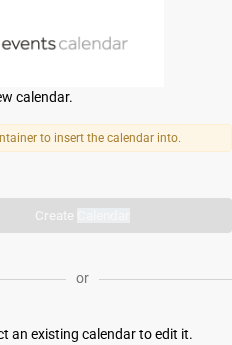 click on "Create a new calendar.
Select a container to insert the calendar into.
Calendar name
Create Calendar" at bounding box center (82, 160) 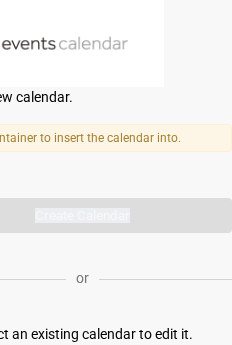click on "Create a new calendar.
Select a container to insert the calendar into.
Calendar name
Create Calendar" at bounding box center (82, 160) 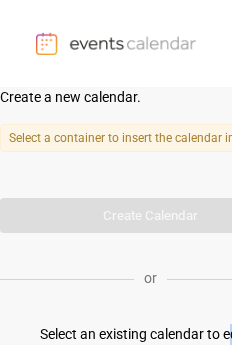 scroll, scrollTop: 15, scrollLeft: 68, axis: both 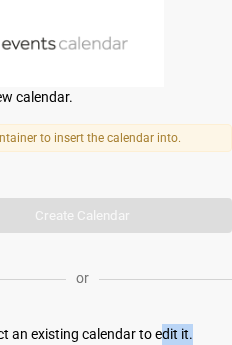 drag, startPoint x: 232, startPoint y: 355, endPoint x: 336, endPoint y: 437, distance: 132.43866 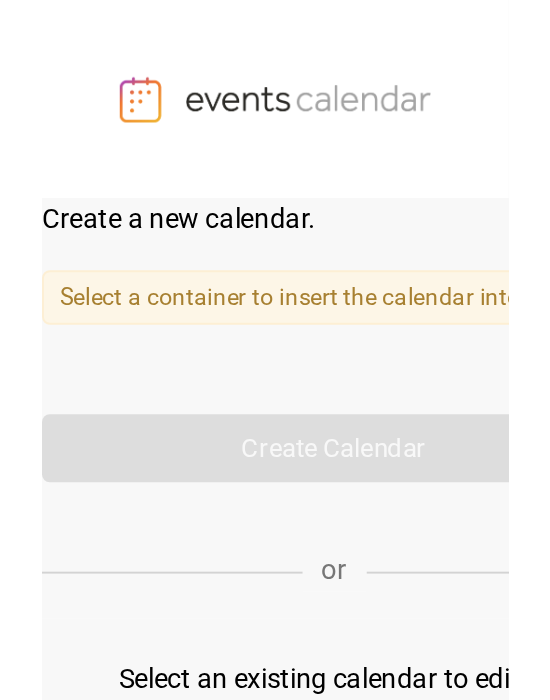 scroll, scrollTop: 0, scrollLeft: 0, axis: both 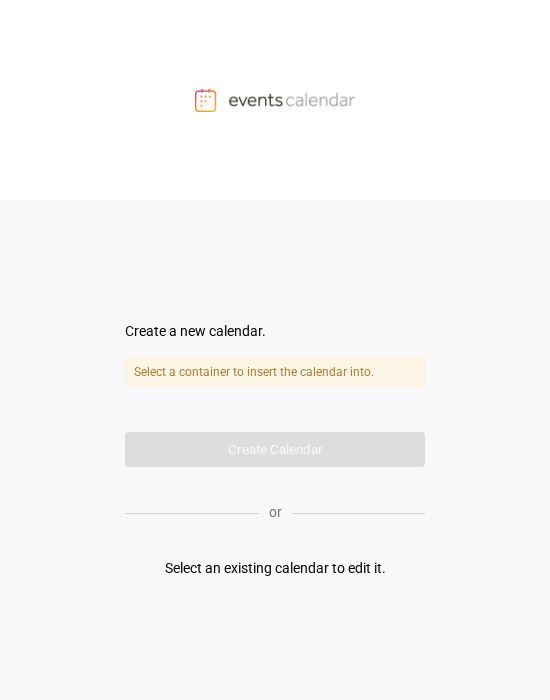 click on "Create a new calendar.
Select a container to insert the calendar into.
Calendar name
Create Calendar" at bounding box center (275, 394) 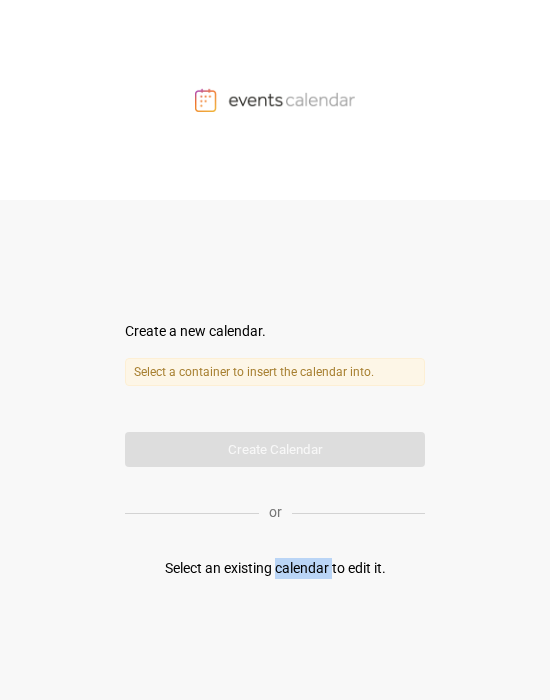 click on "Select an existing calendar to edit it." at bounding box center [275, 568] 